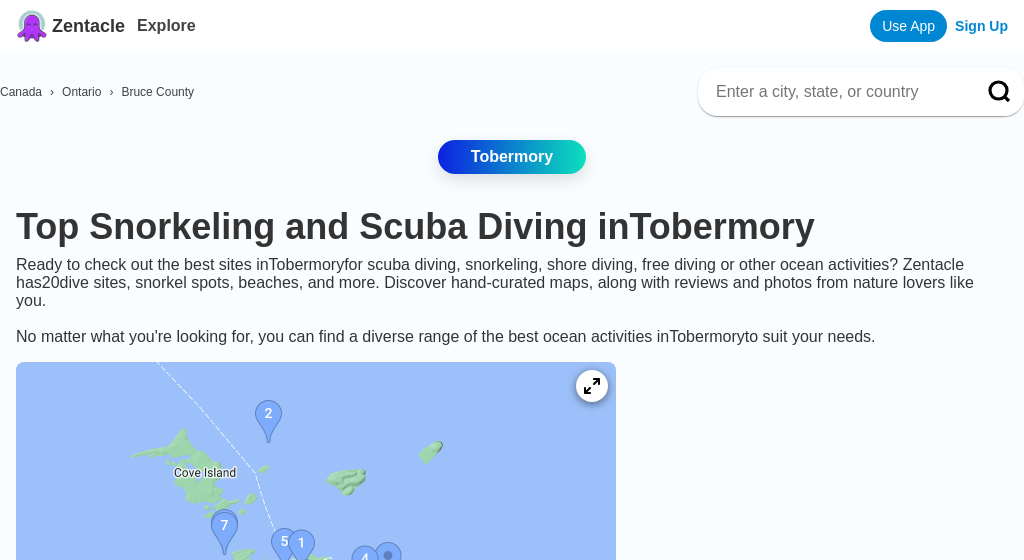 scroll, scrollTop: 0, scrollLeft: 0, axis: both 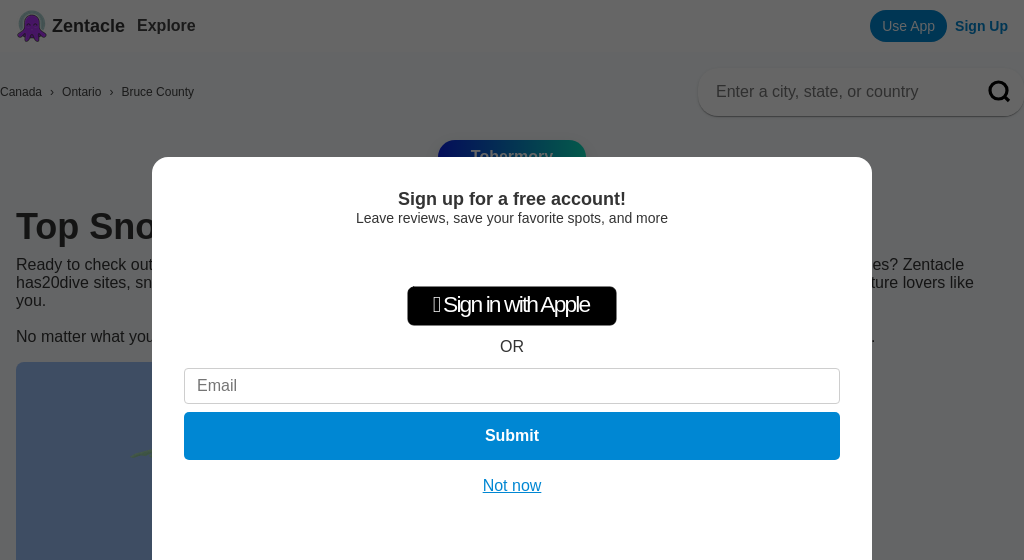 click on "Not now" at bounding box center (512, 486) 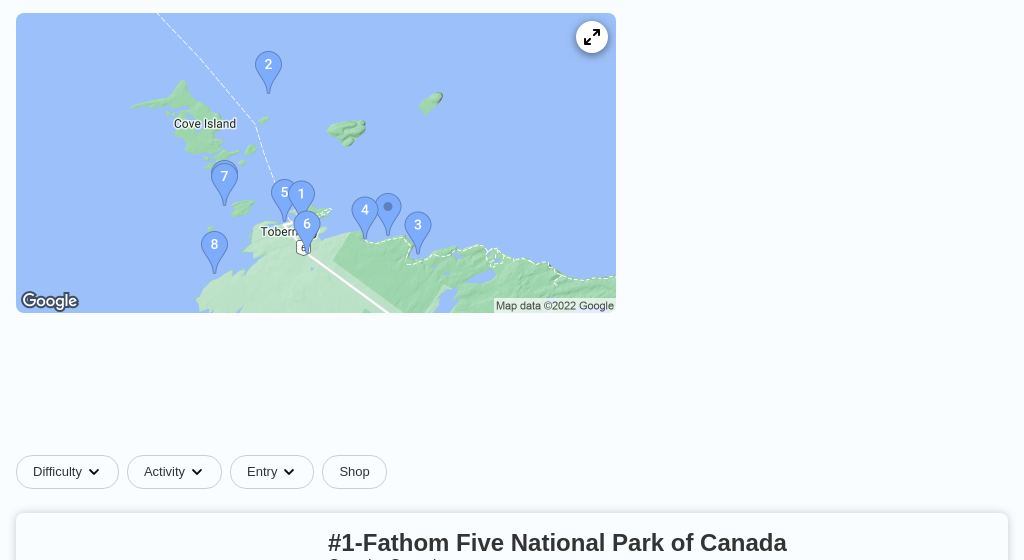 scroll, scrollTop: 326, scrollLeft: 0, axis: vertical 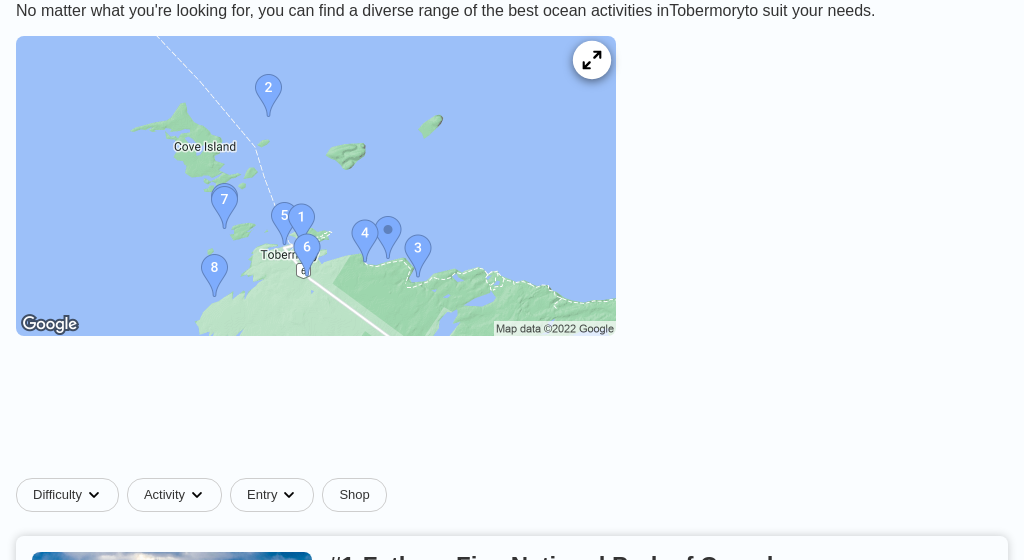 click at bounding box center (592, 60) 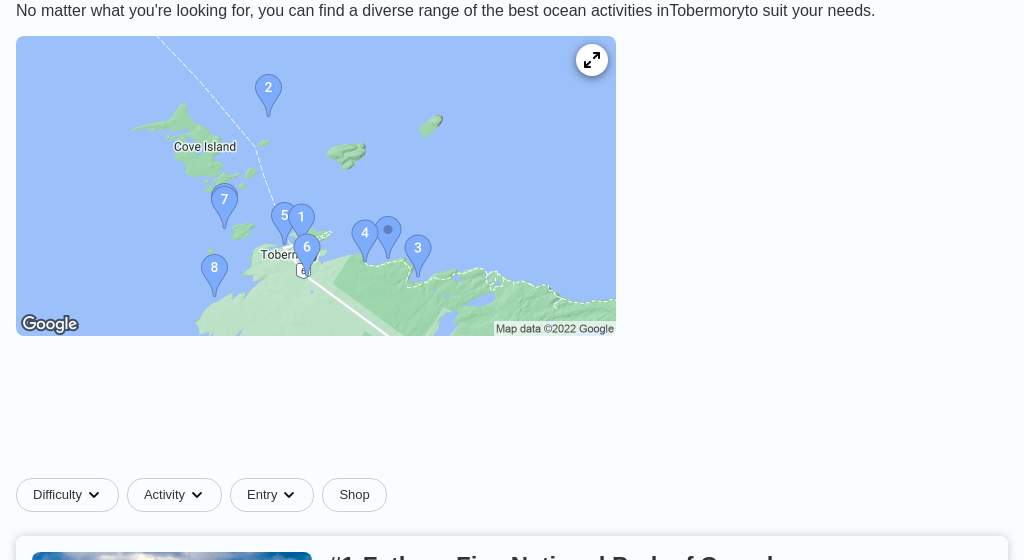 click at bounding box center (316, 186) 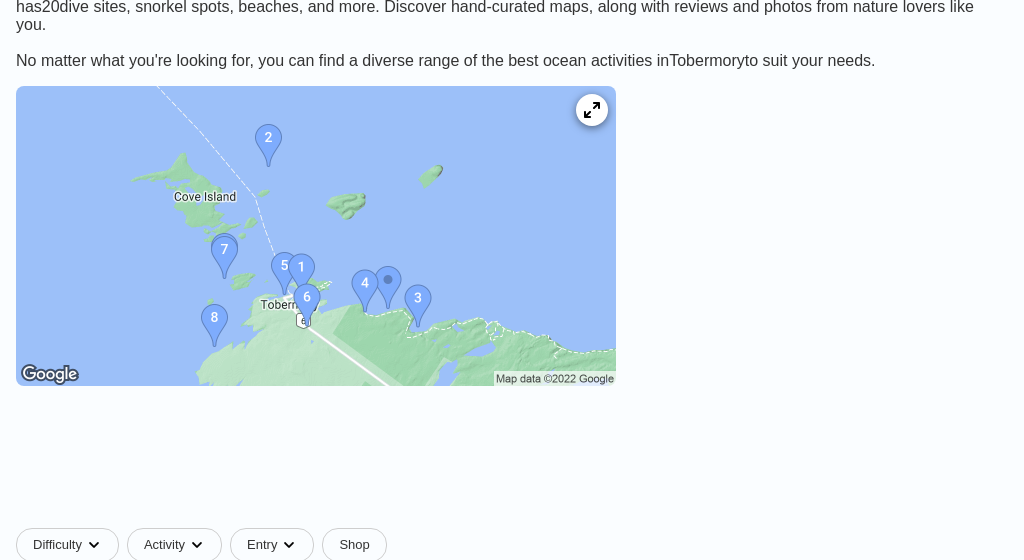 scroll, scrollTop: 251, scrollLeft: 0, axis: vertical 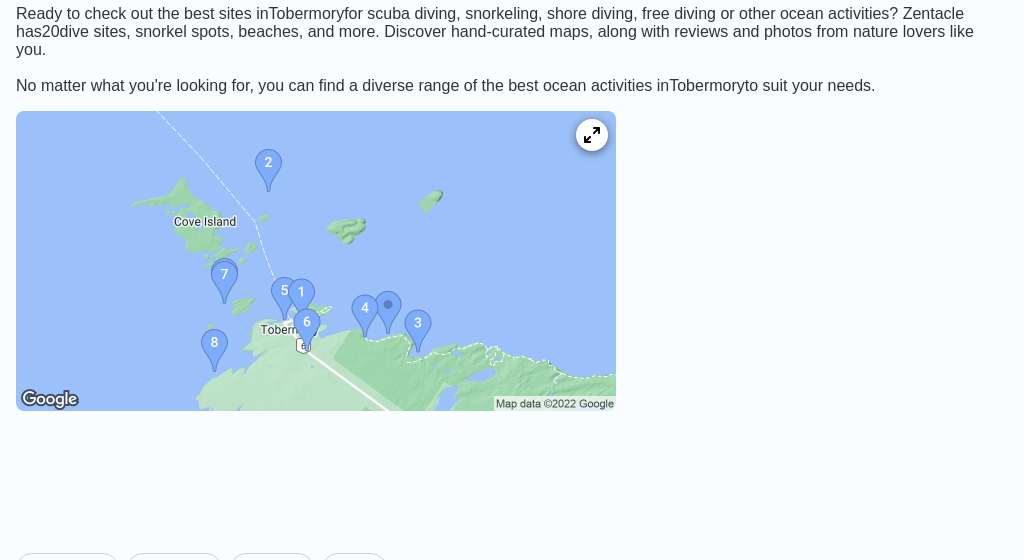 click at bounding box center (316, 261) 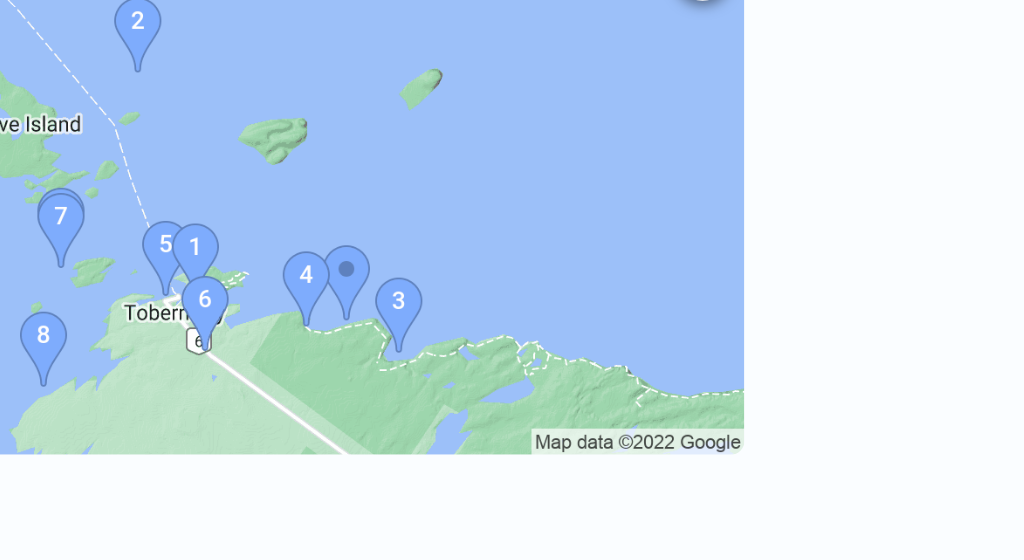 scroll, scrollTop: 178, scrollLeft: 0, axis: vertical 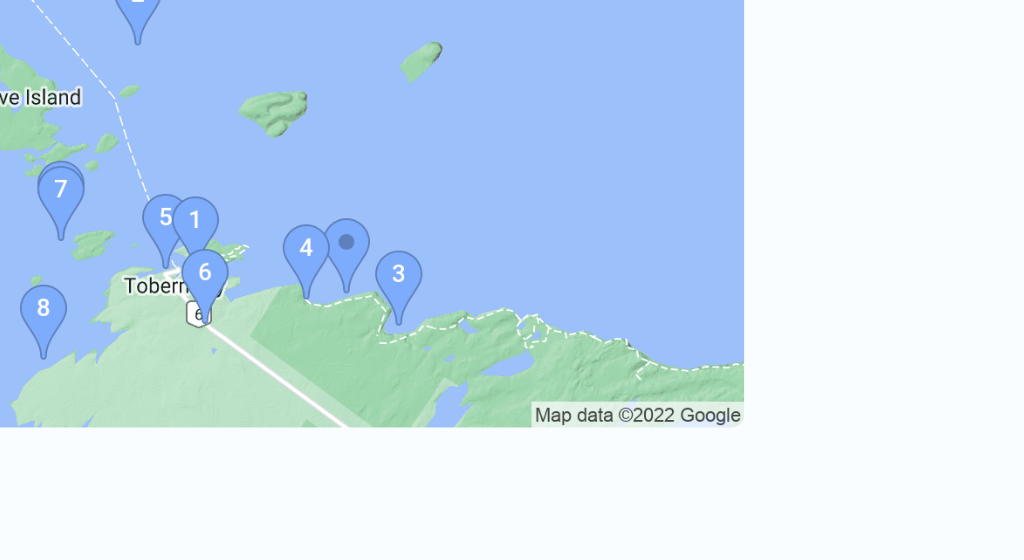 click at bounding box center [316, 334] 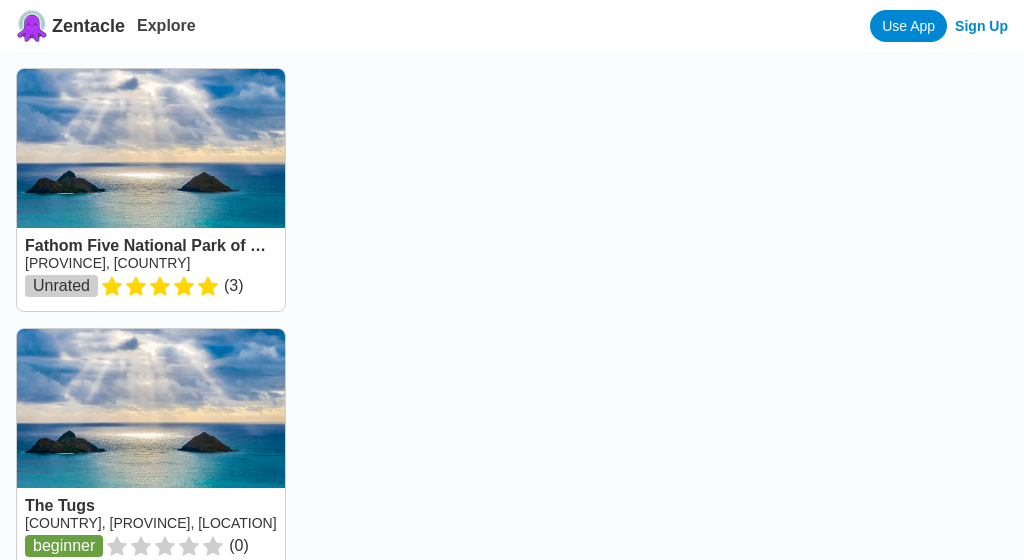 scroll, scrollTop: 0, scrollLeft: 0, axis: both 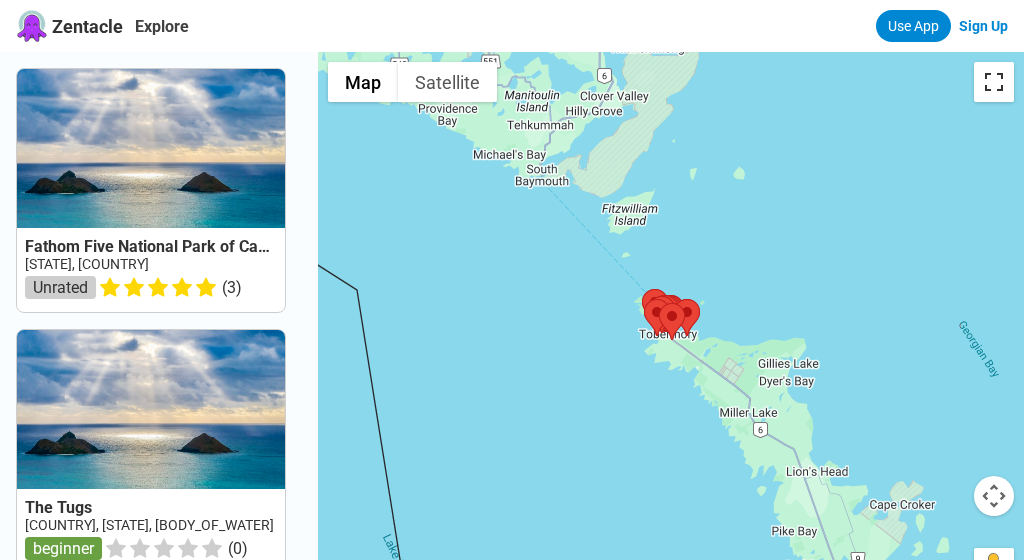 click at bounding box center (994, 82) 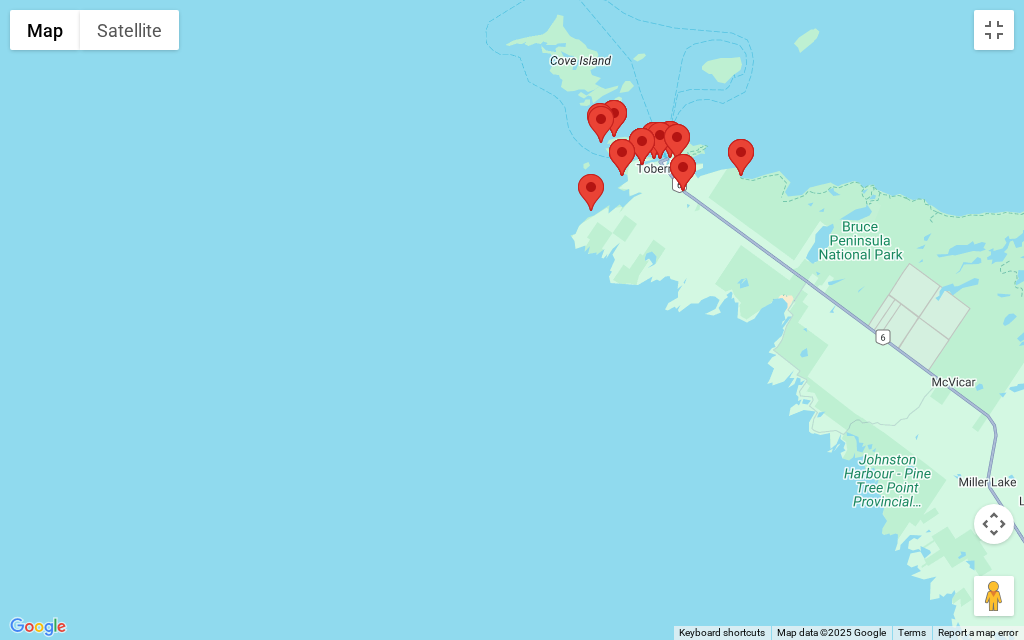 drag, startPoint x: 825, startPoint y: 254, endPoint x: 626, endPoint y: 311, distance: 207.00241 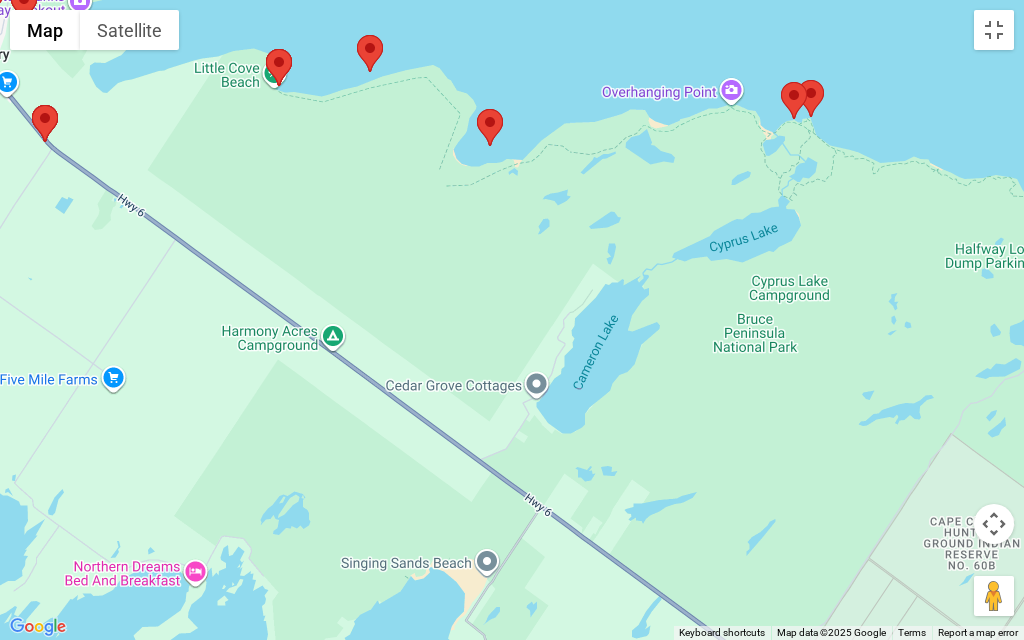 drag, startPoint x: 425, startPoint y: 221, endPoint x: 403, endPoint y: 359, distance: 139.74261 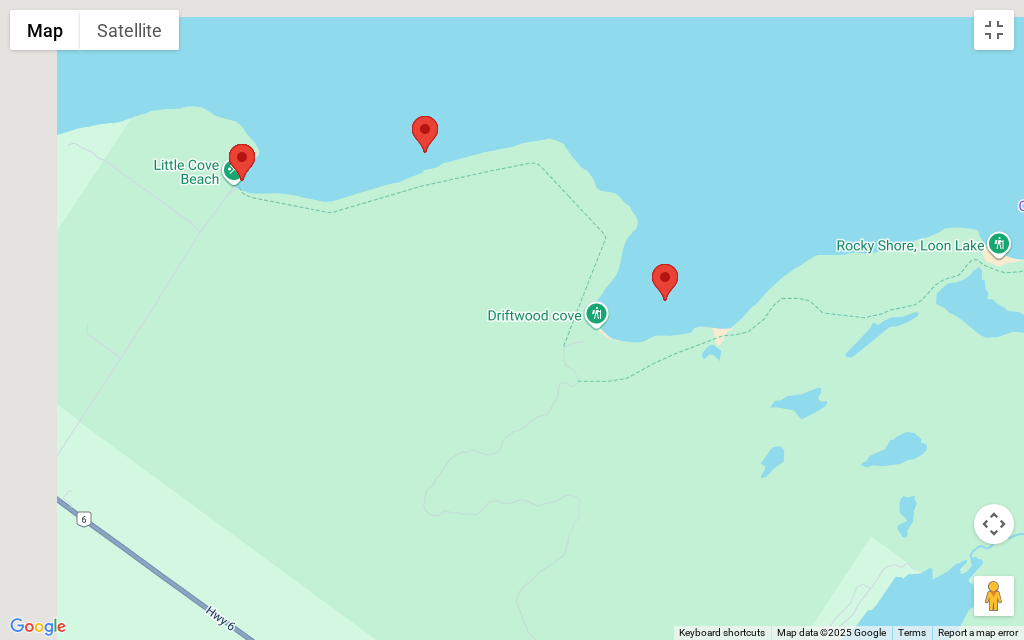 drag, startPoint x: 345, startPoint y: 230, endPoint x: 450, endPoint y: 343, distance: 154.25304 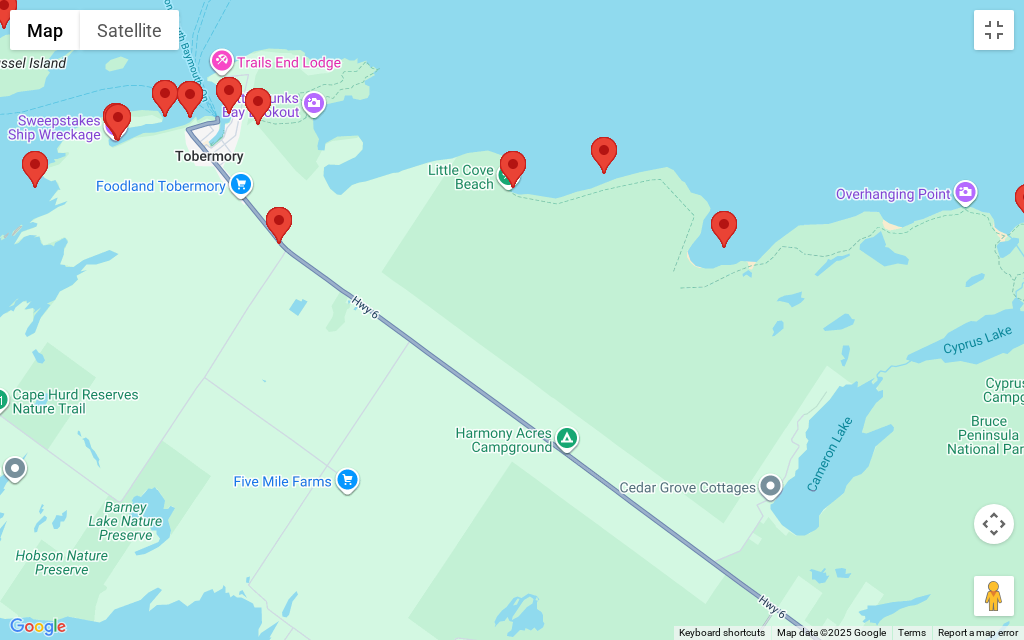 drag, startPoint x: 310, startPoint y: 300, endPoint x: 556, endPoint y: 233, distance: 254.96078 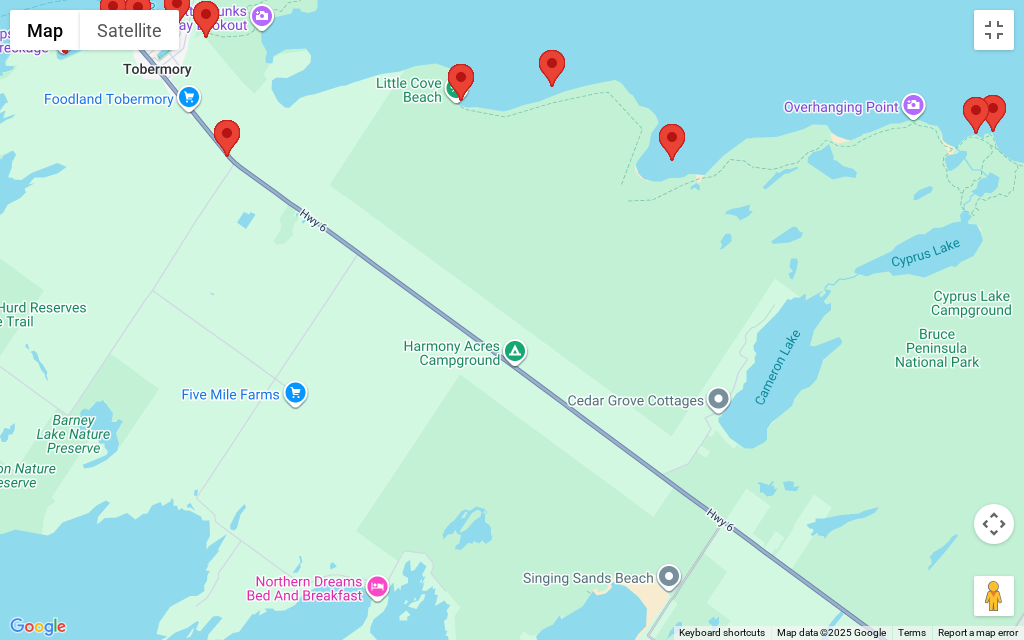 drag, startPoint x: 588, startPoint y: 342, endPoint x: 535, endPoint y: 266, distance: 92.65527 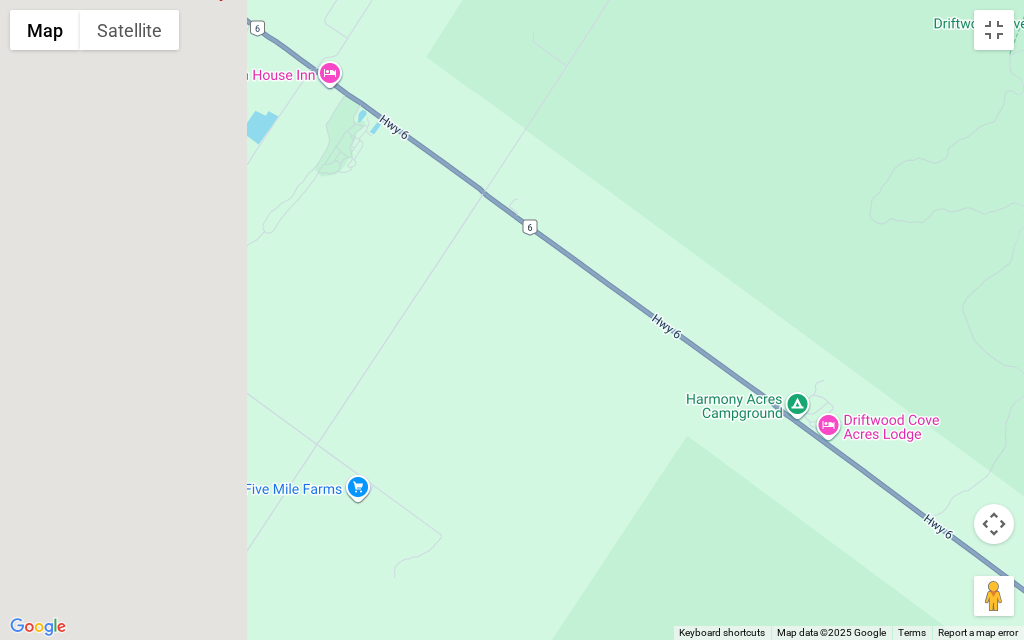 drag, startPoint x: 375, startPoint y: 364, endPoint x: 742, endPoint y: 554, distance: 413.26627 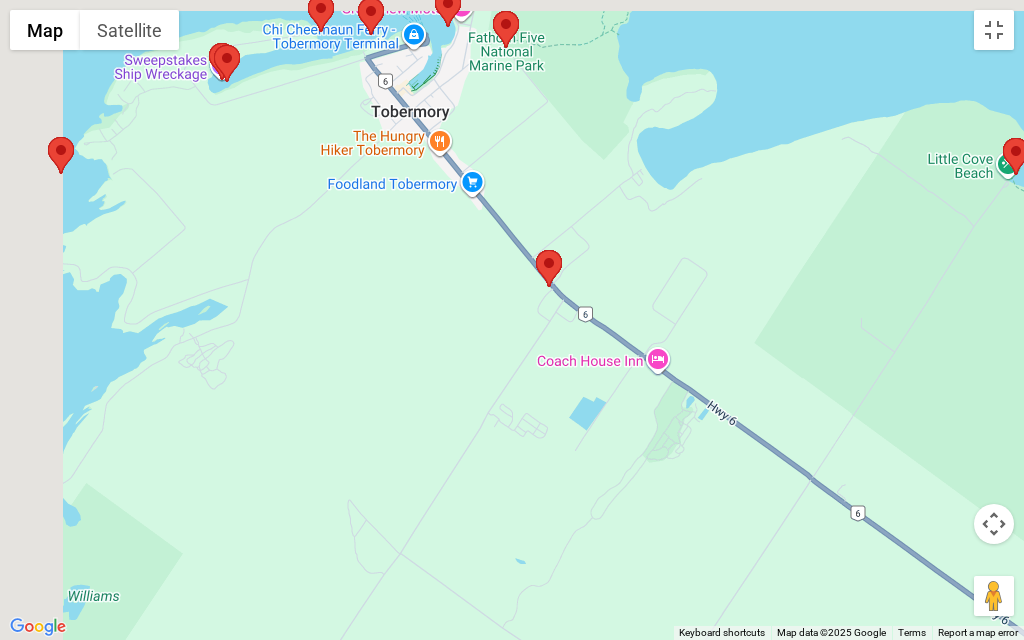 drag, startPoint x: 477, startPoint y: 380, endPoint x: 644, endPoint y: 472, distance: 190.66463 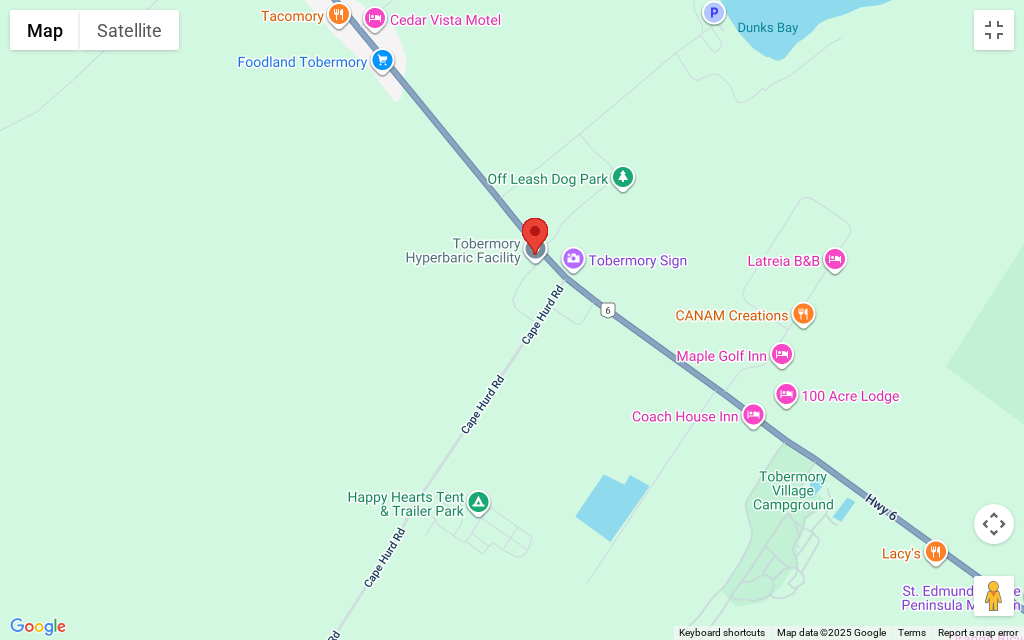 drag, startPoint x: 472, startPoint y: 305, endPoint x: 397, endPoint y: 239, distance: 99.90495 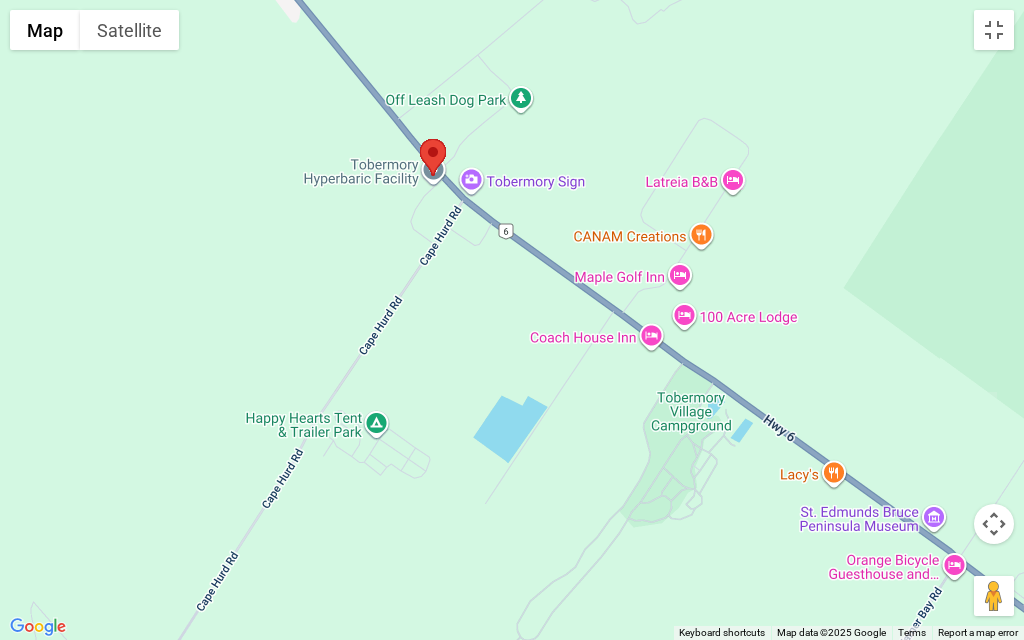 drag, startPoint x: 523, startPoint y: 360, endPoint x: 437, endPoint y: 283, distance: 115.43397 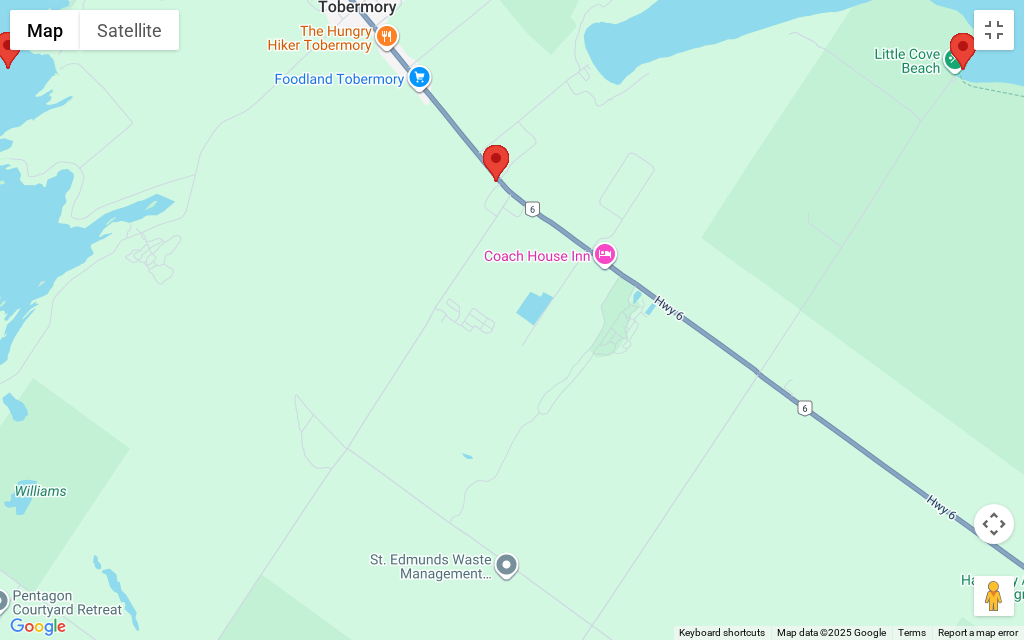 drag, startPoint x: 848, startPoint y: 293, endPoint x: 753, endPoint y: 294, distance: 95.005264 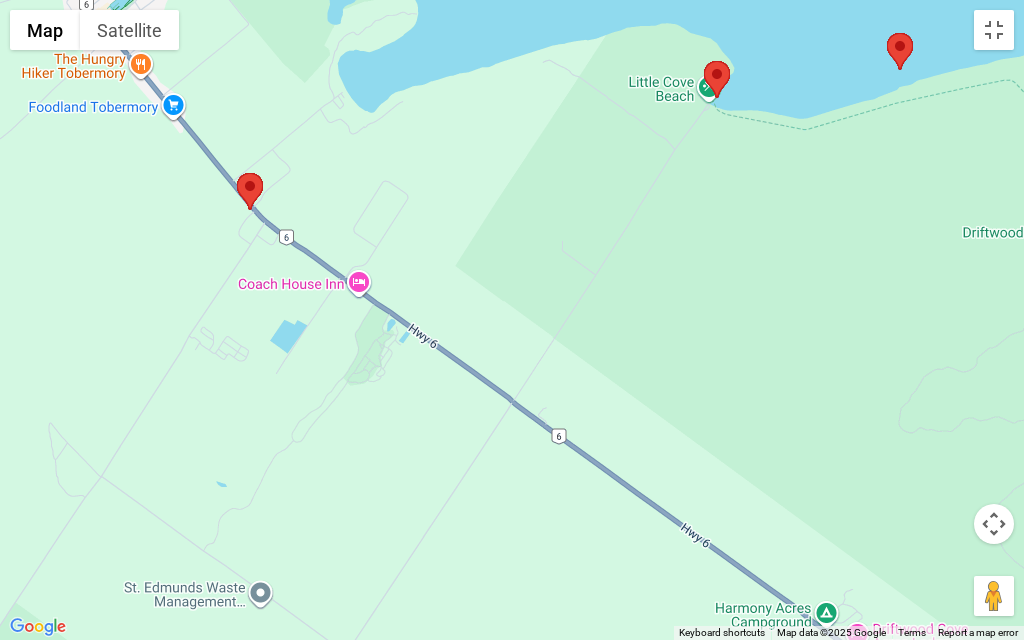 drag, startPoint x: 806, startPoint y: 291, endPoint x: 620, endPoint y: 328, distance: 189.64441 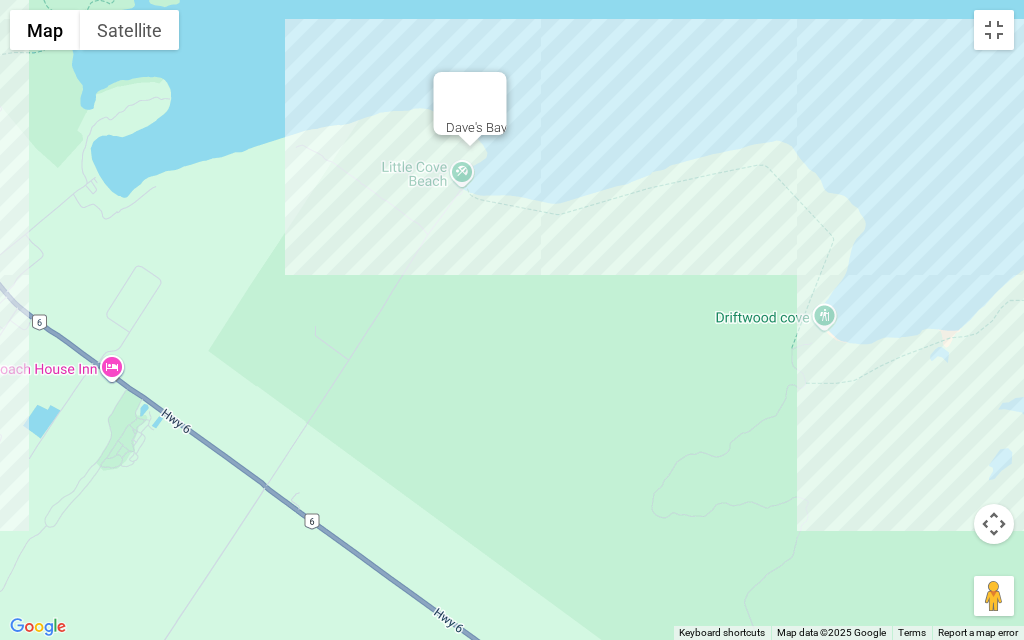 click on "Dave's Bay" at bounding box center (512, 320) 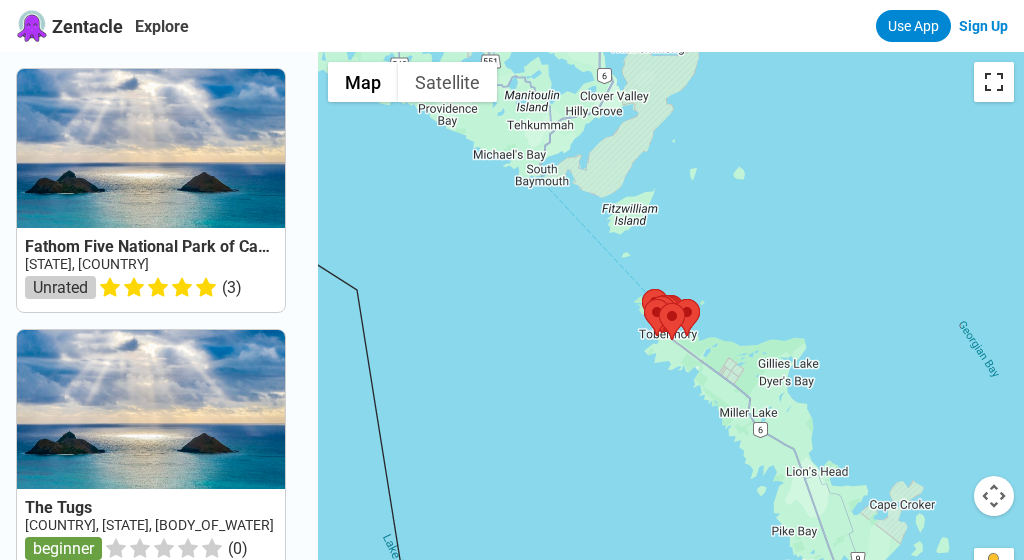 click at bounding box center (994, 82) 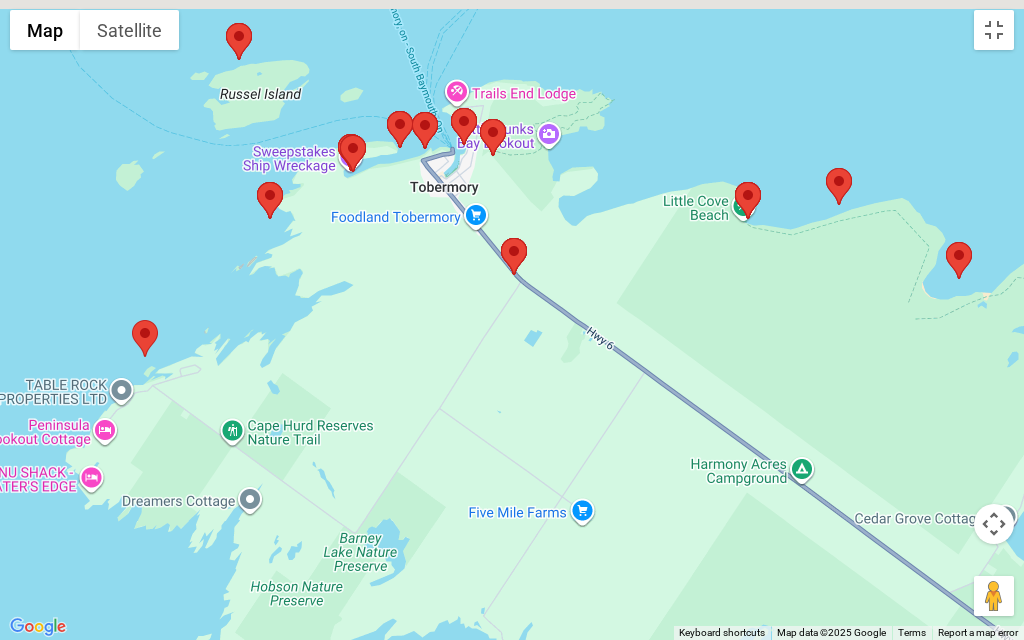 drag, startPoint x: 687, startPoint y: 266, endPoint x: 650, endPoint y: 372, distance: 112.27199 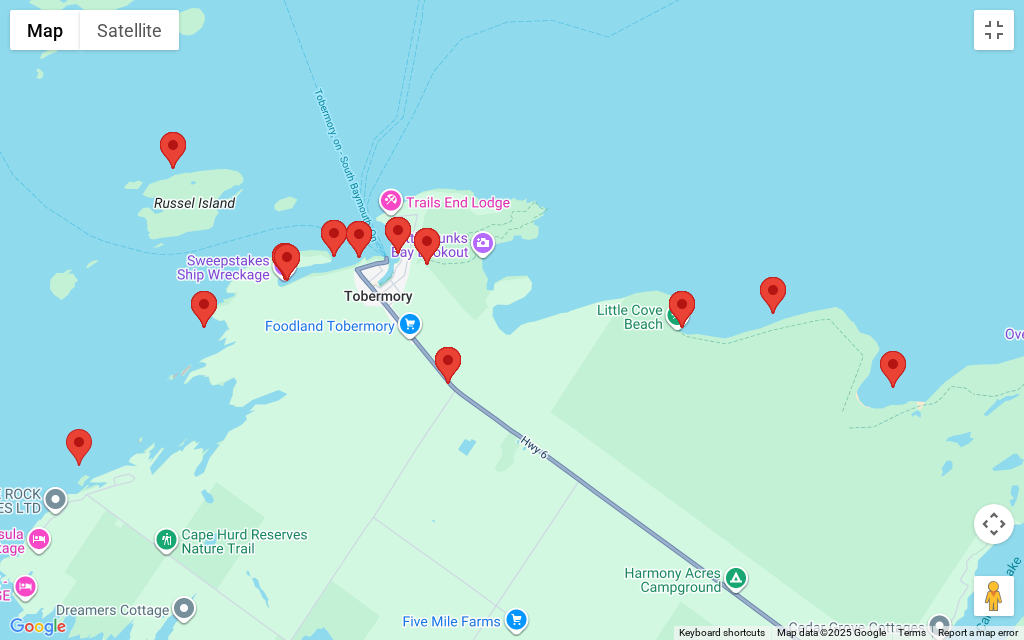 drag, startPoint x: 814, startPoint y: 329, endPoint x: 730, endPoint y: 388, distance: 102.64989 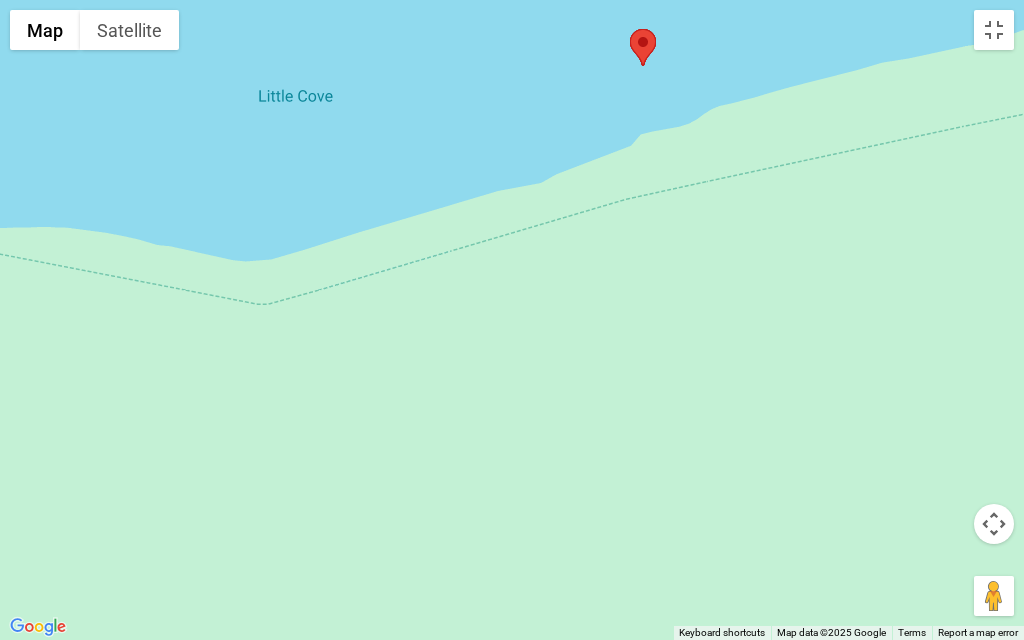drag, startPoint x: 451, startPoint y: 278, endPoint x: 515, endPoint y: 346, distance: 93.38094 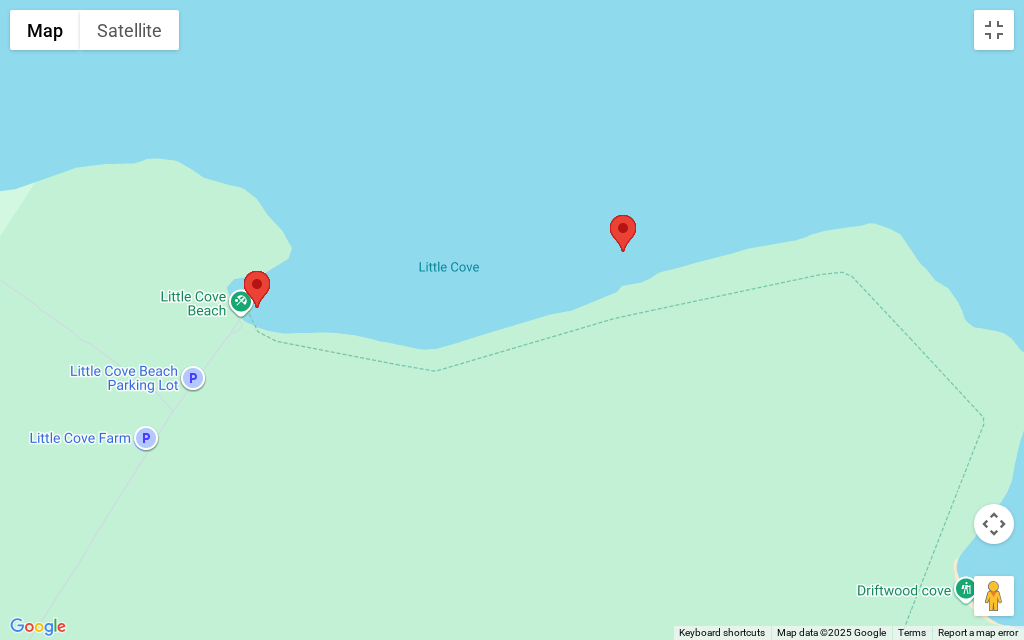 drag, startPoint x: 360, startPoint y: 356, endPoint x: 551, endPoint y: 307, distance: 197.1852 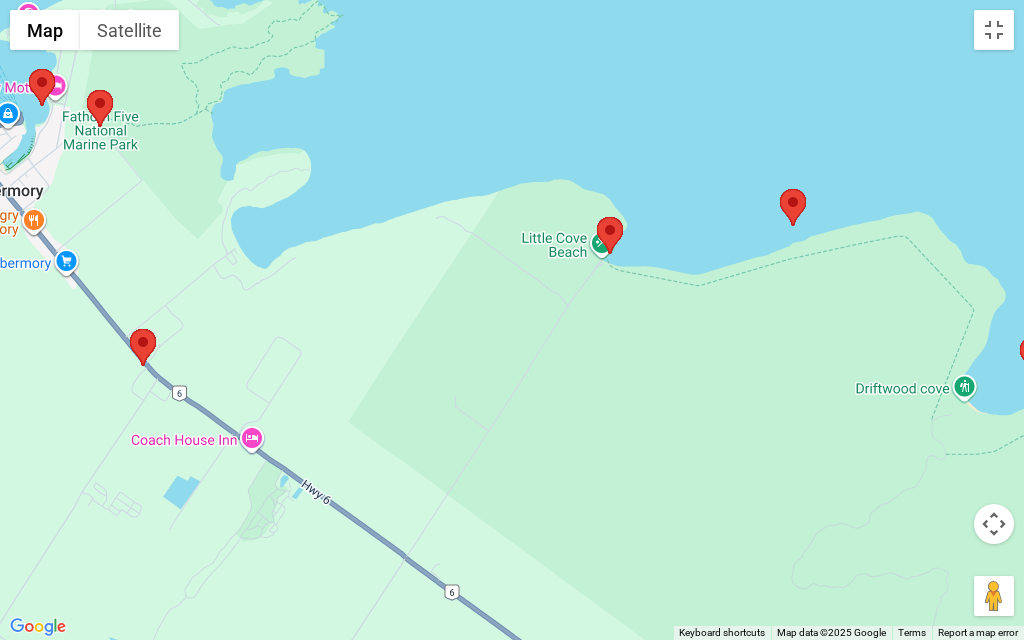 drag, startPoint x: 665, startPoint y: 356, endPoint x: 432, endPoint y: 332, distance: 234.23279 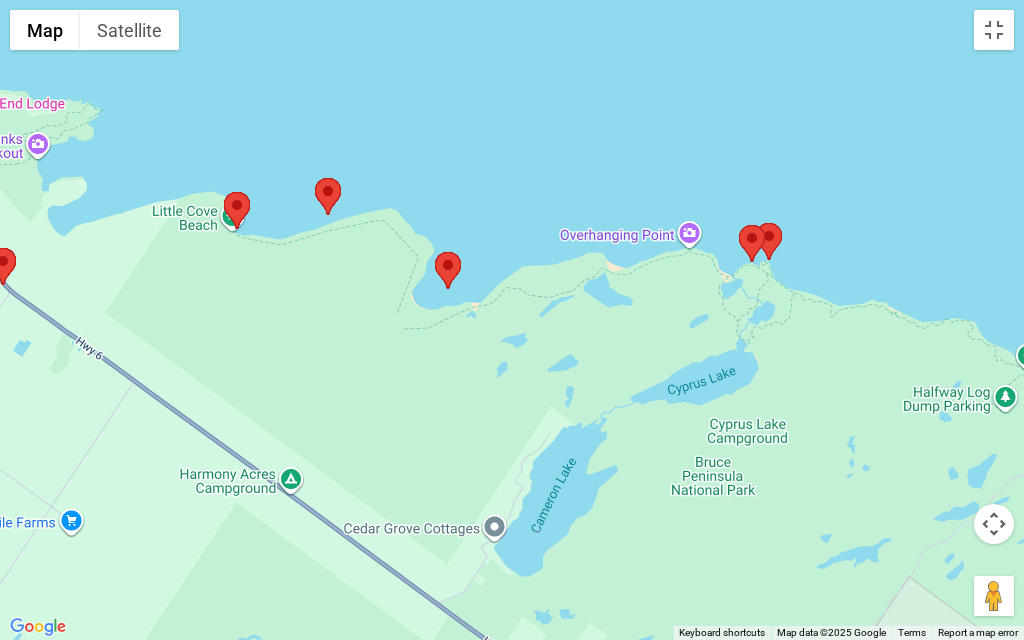 drag, startPoint x: 667, startPoint y: 420, endPoint x: 313, endPoint y: 344, distance: 362.06628 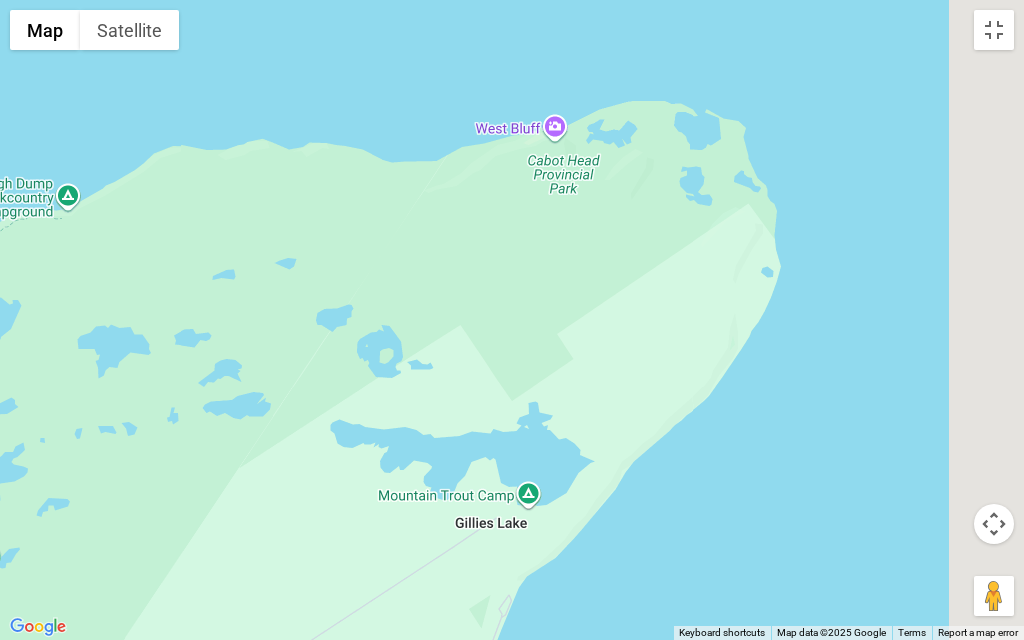 drag, startPoint x: 776, startPoint y: 169, endPoint x: 612, endPoint y: 266, distance: 190.53871 